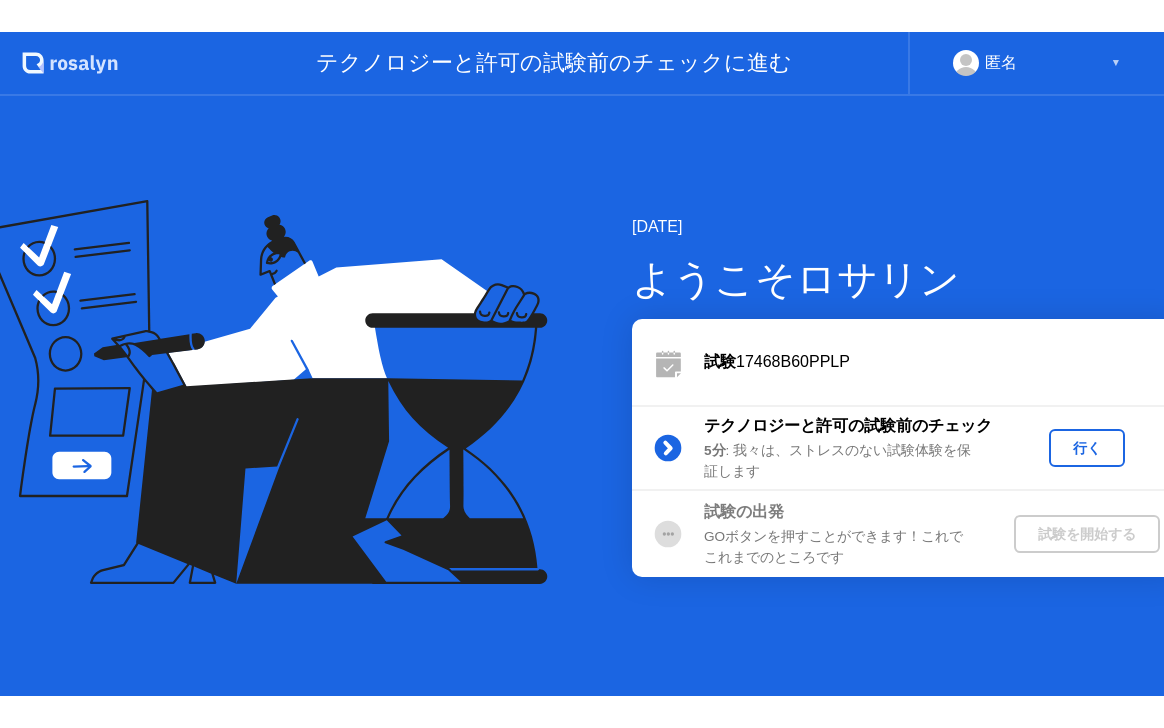 scroll, scrollTop: 0, scrollLeft: 0, axis: both 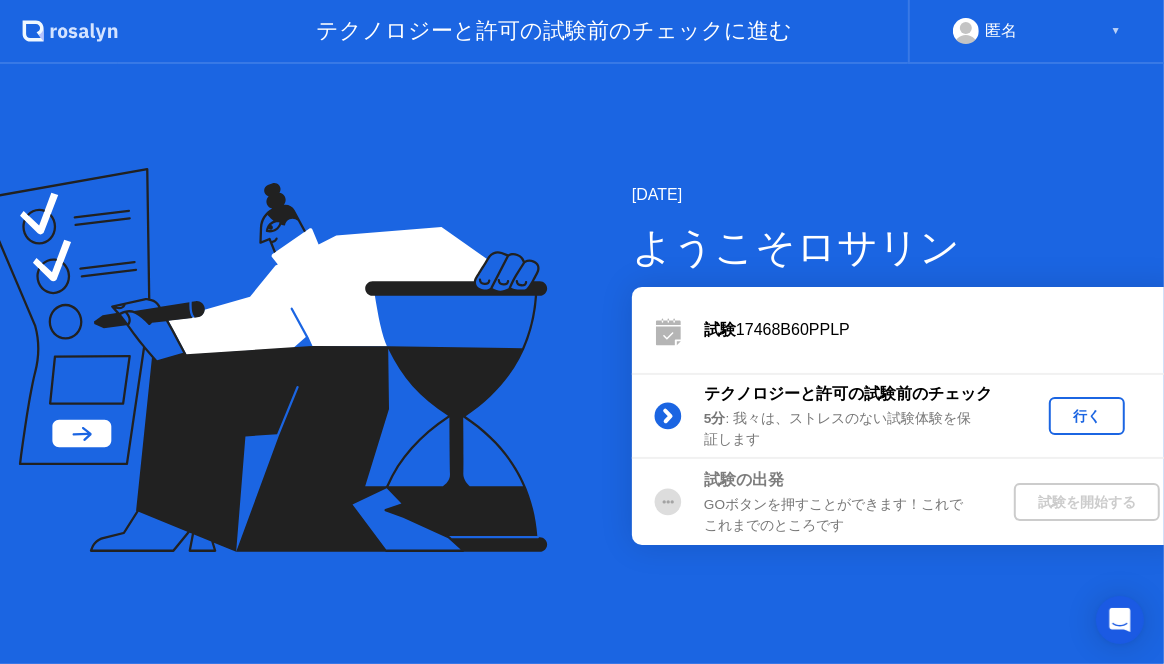 click on "行く" 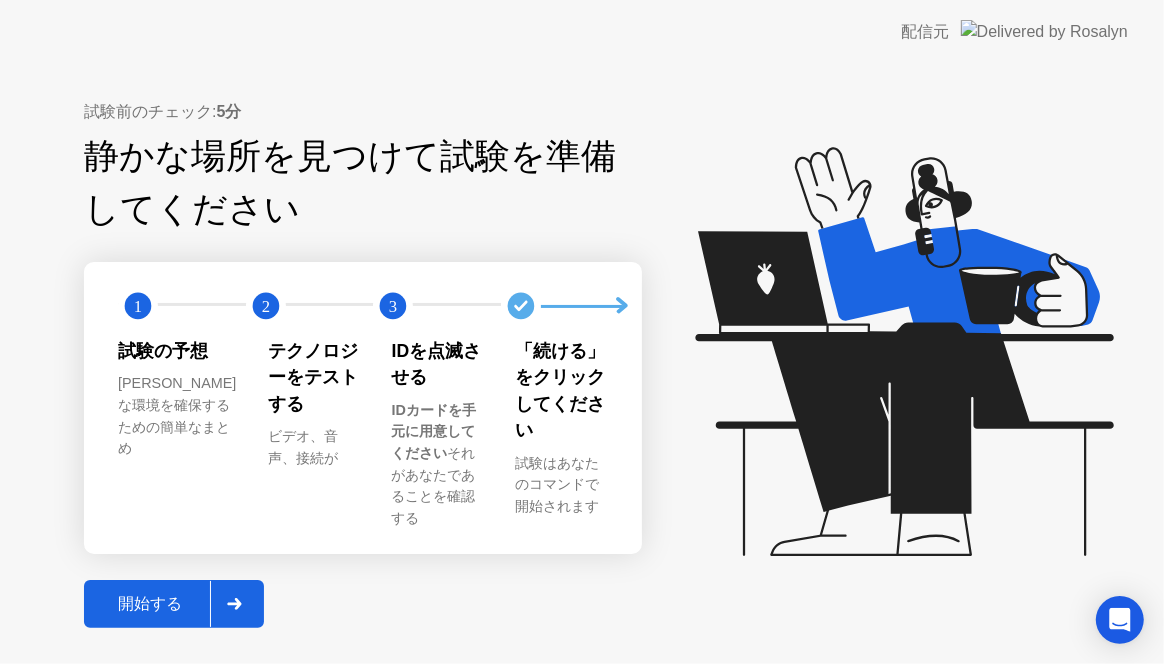 click on "開始する" 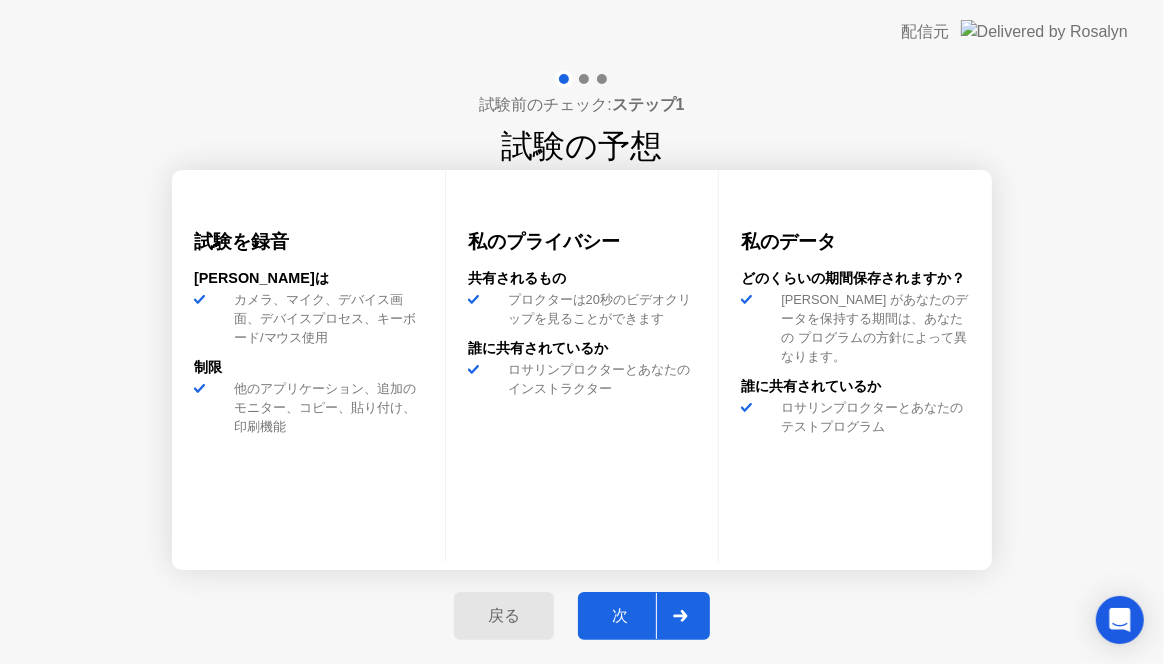 click on "次" 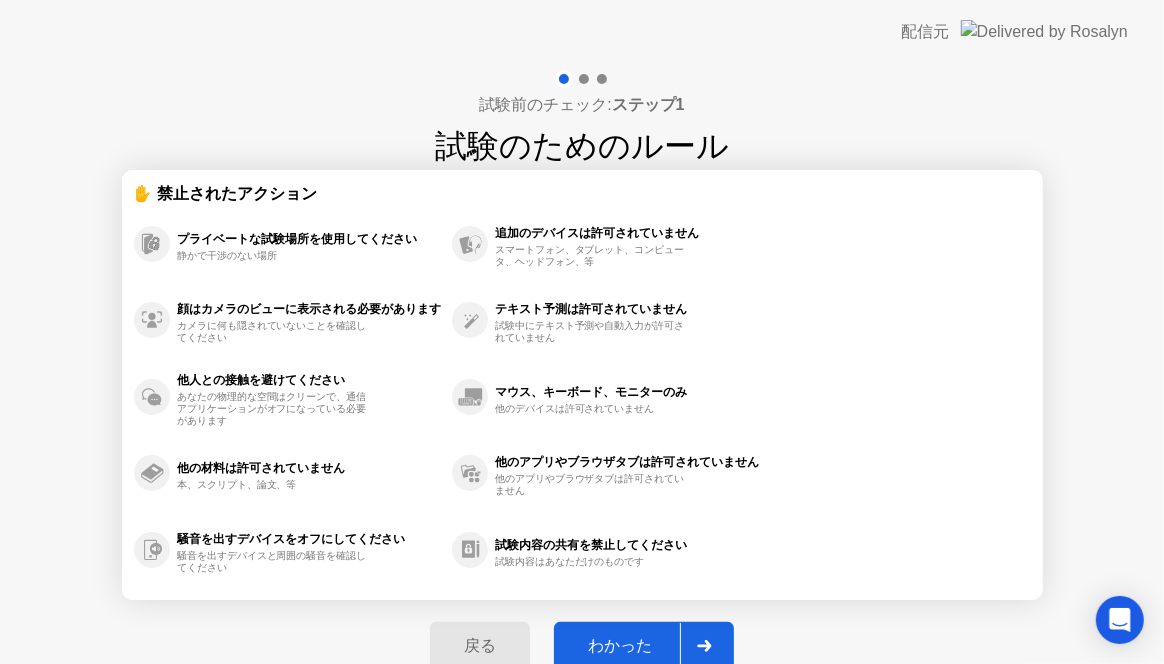 click on "わかった" 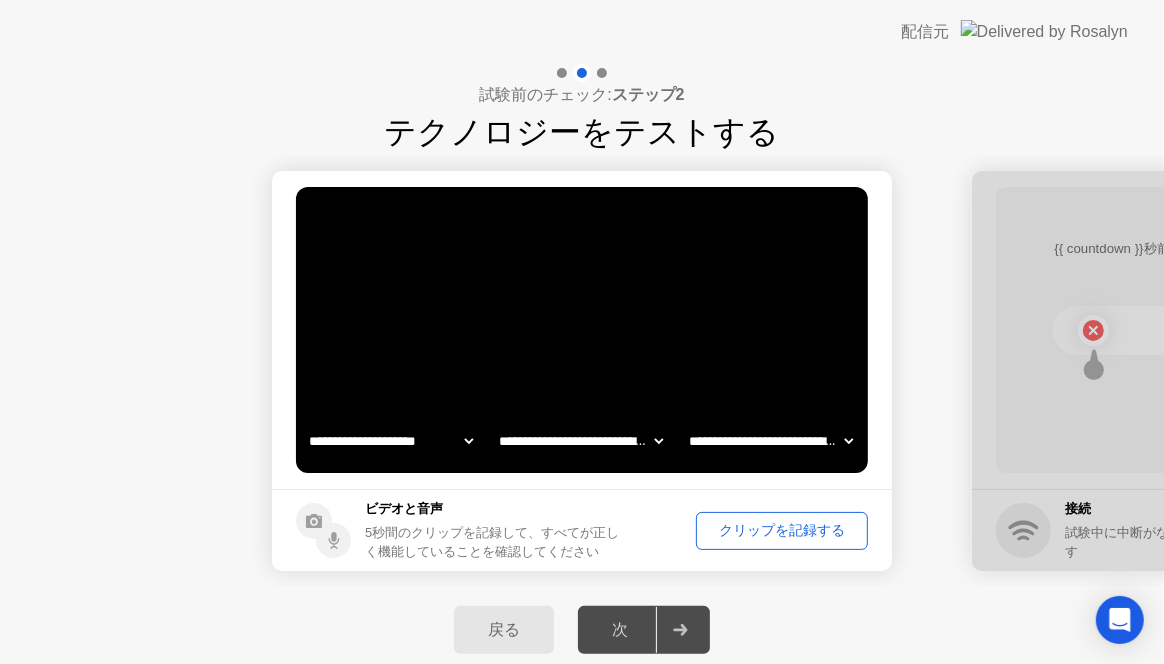 click on "クリップを記録する" 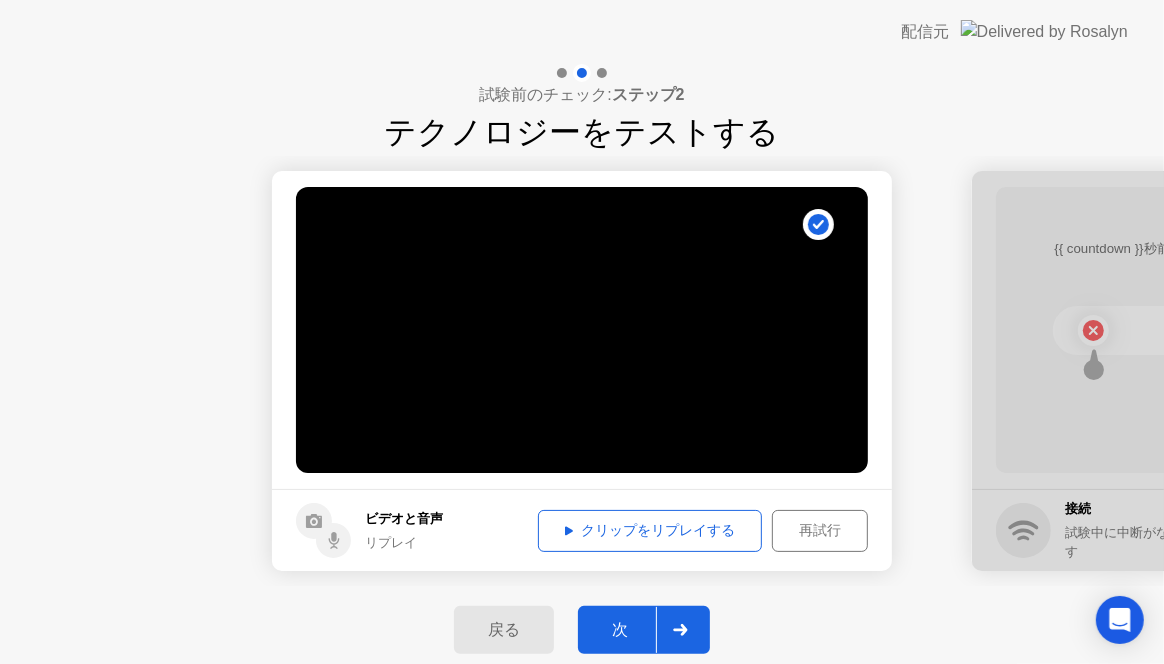 click on "クリップをリプレイする" 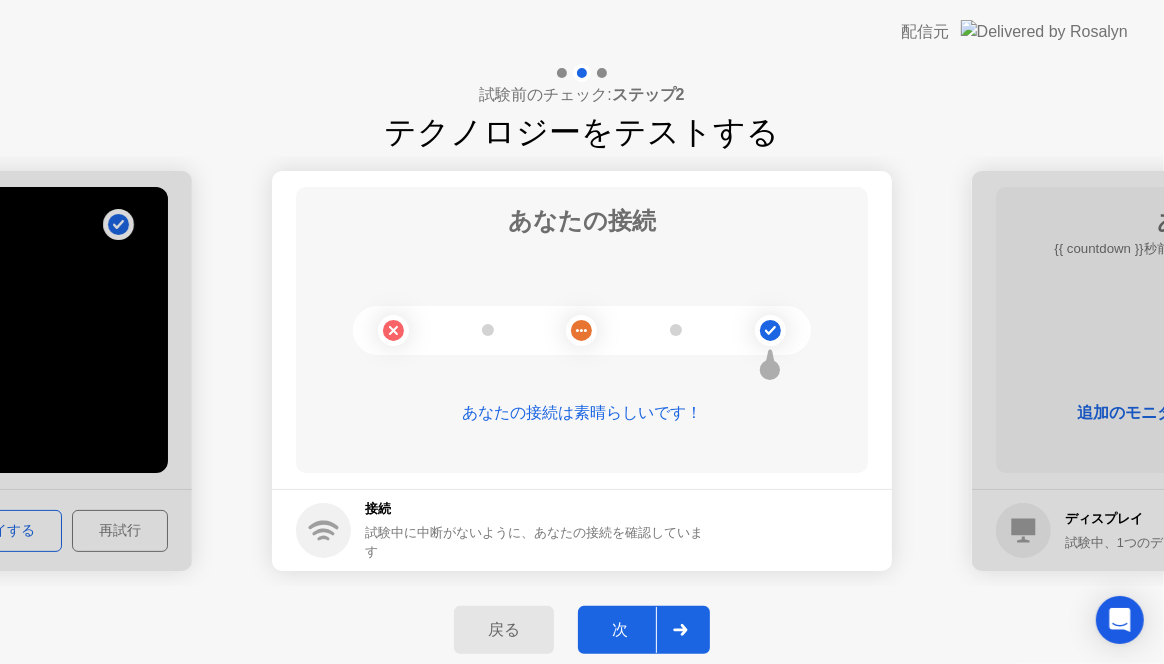 click on "次" 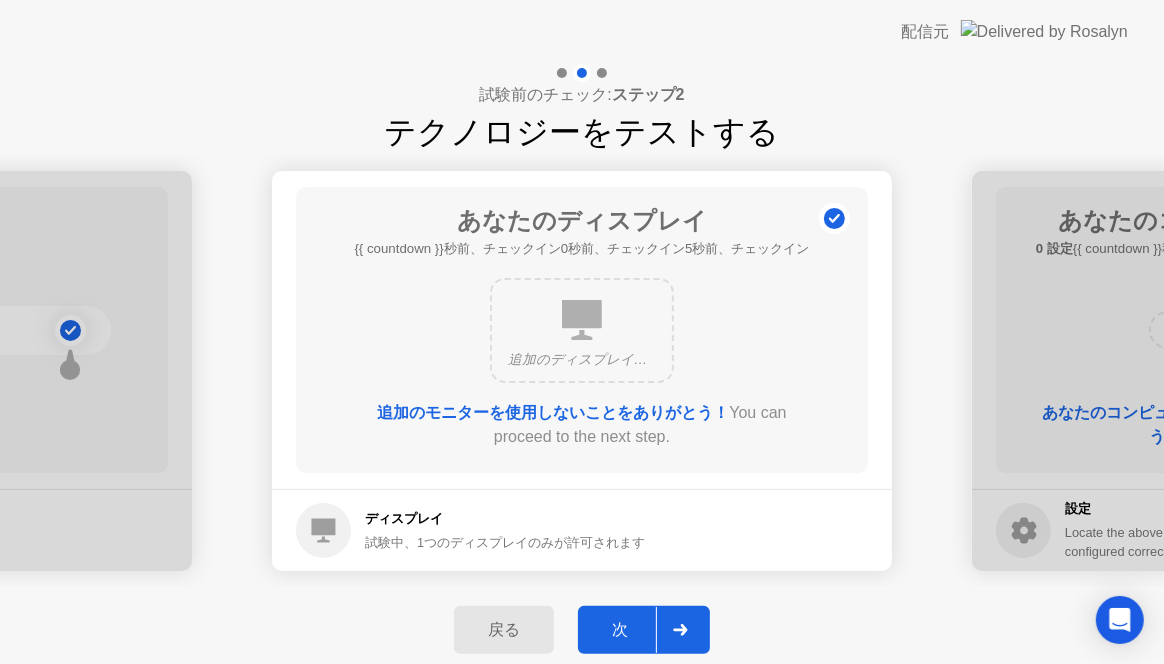 click on "次" 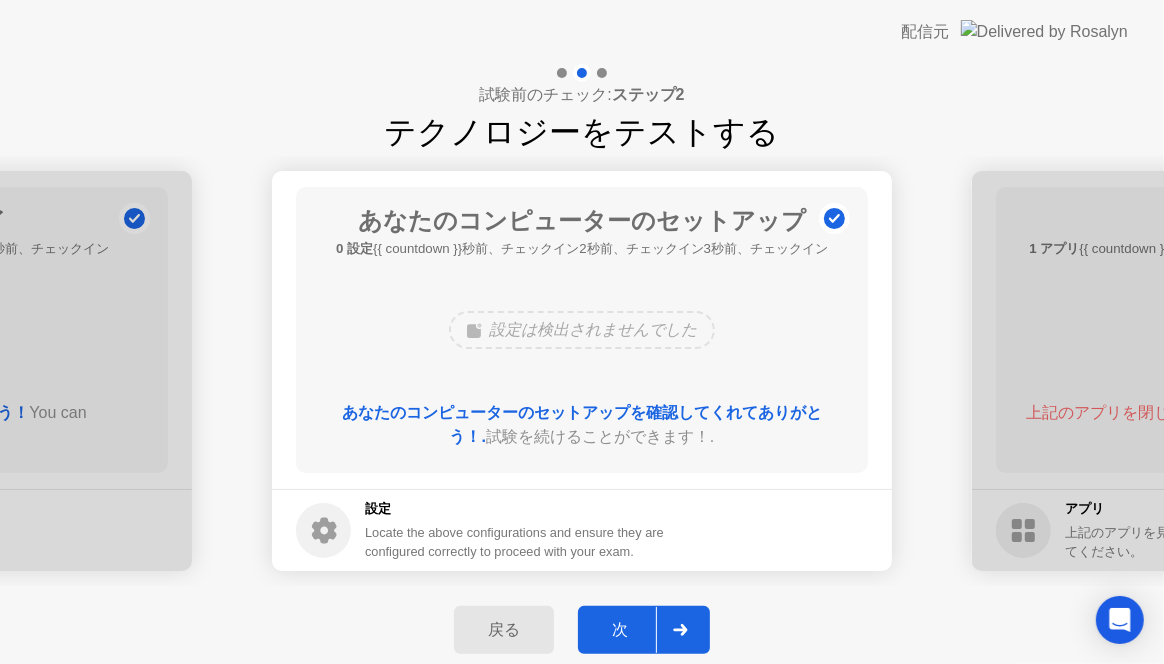 click on "次" 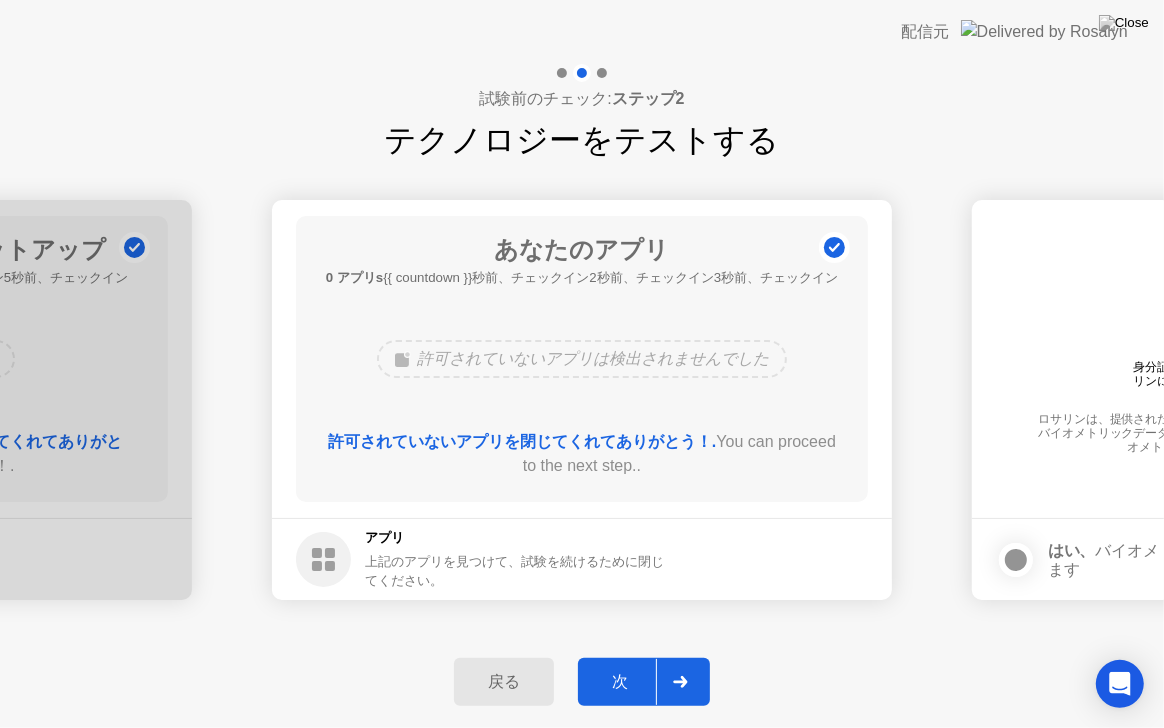 click on "次" 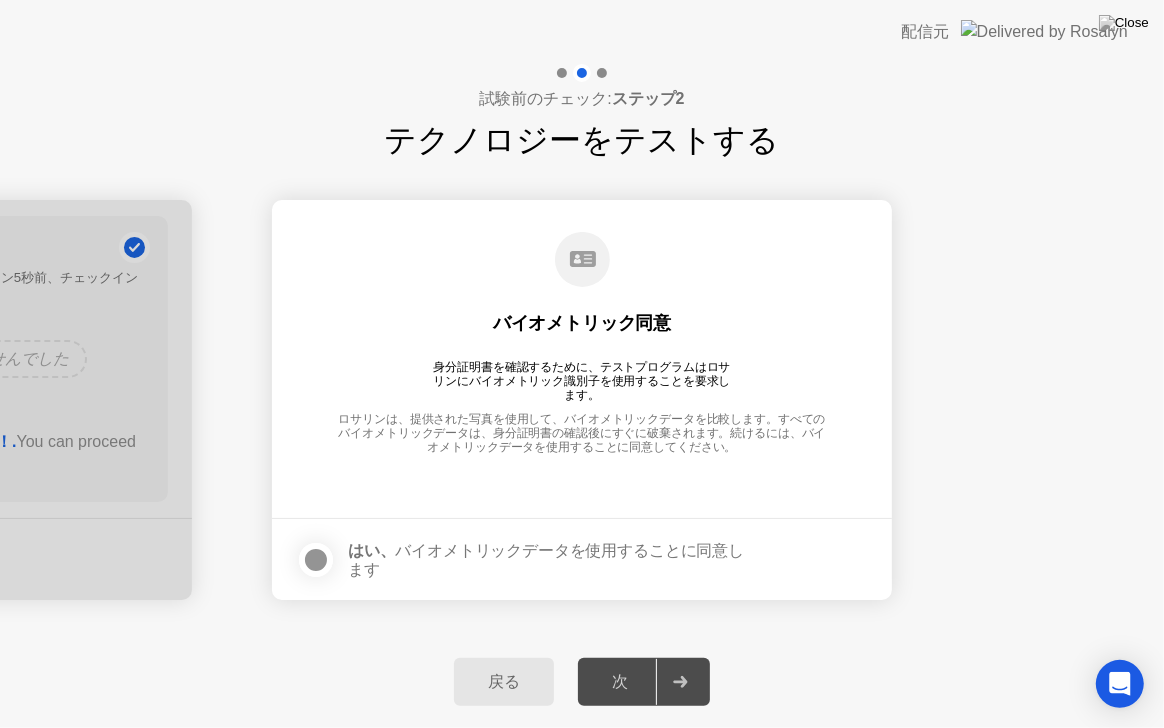 click 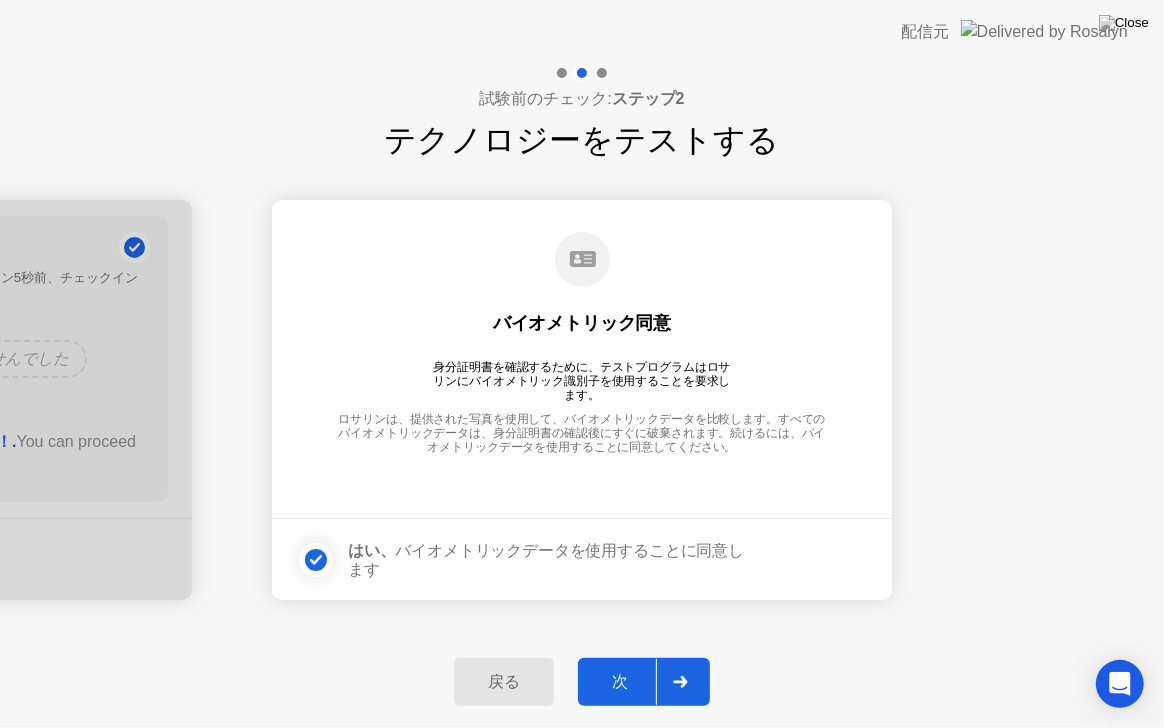 click on "次" 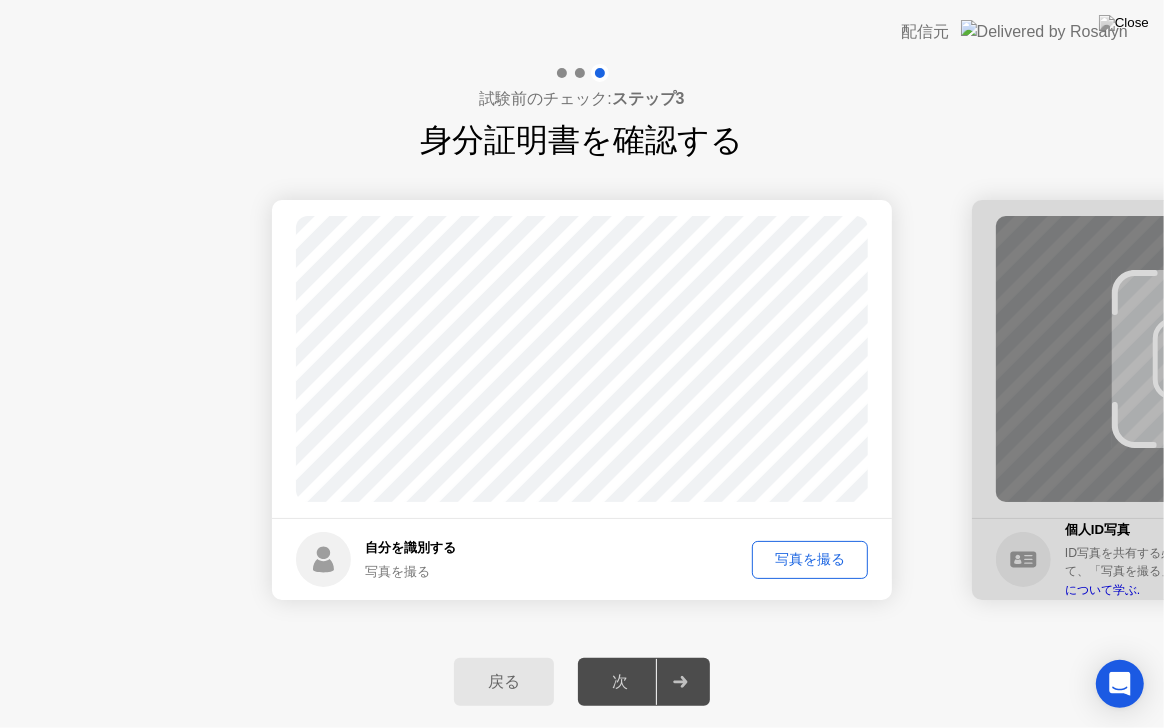 click on "写真を撮る" 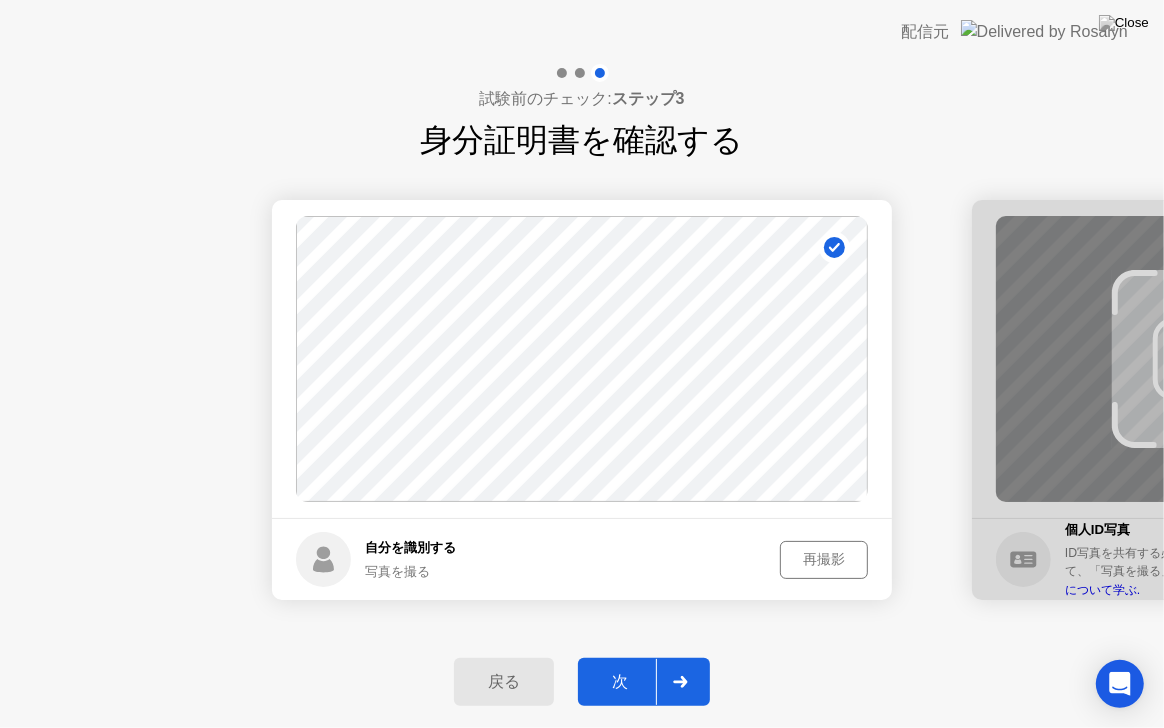 click on "再撮影" 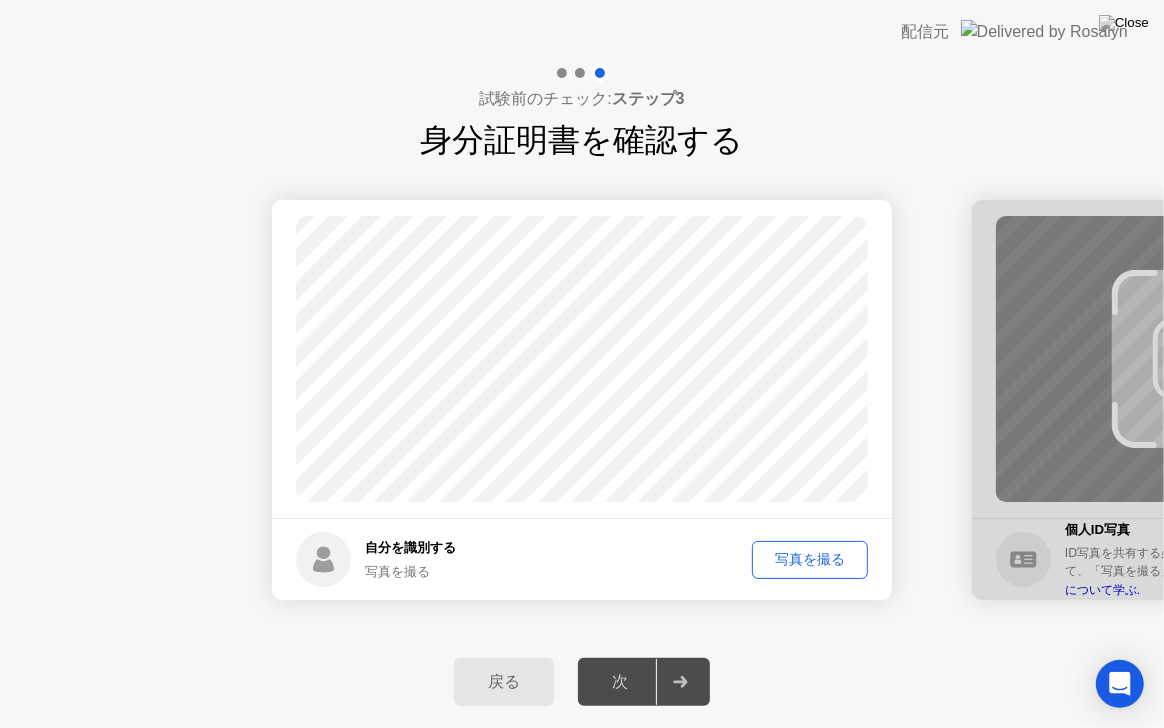 click on "写真を撮る" 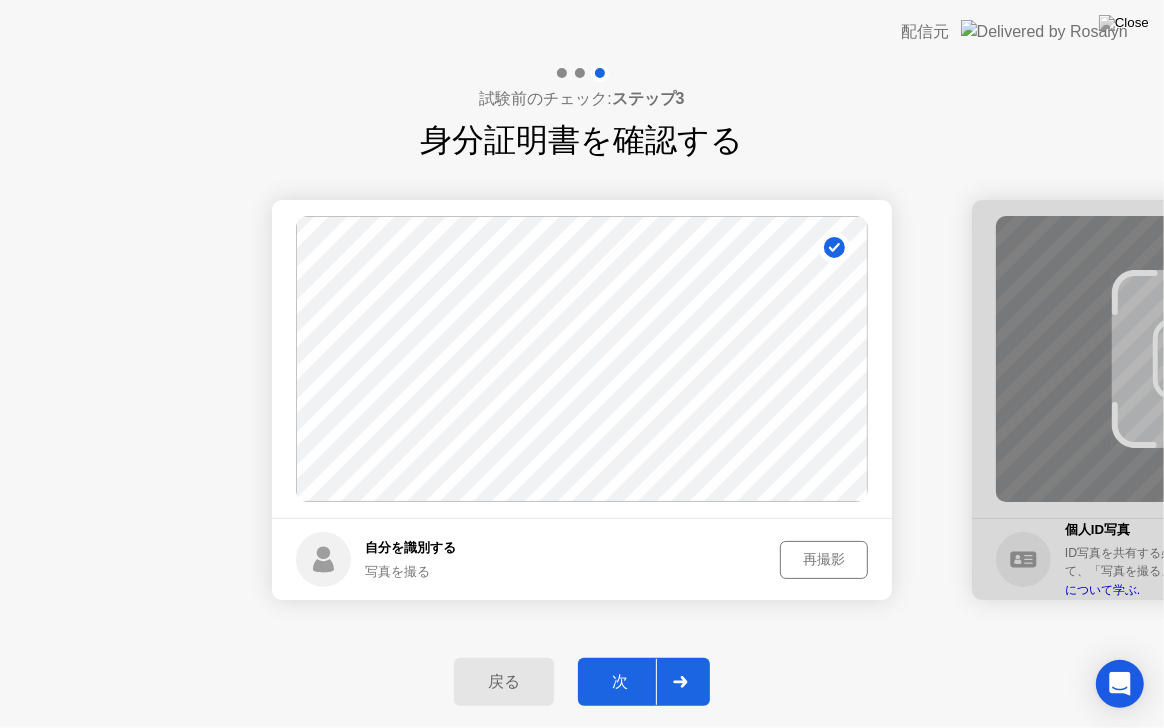click on "次" 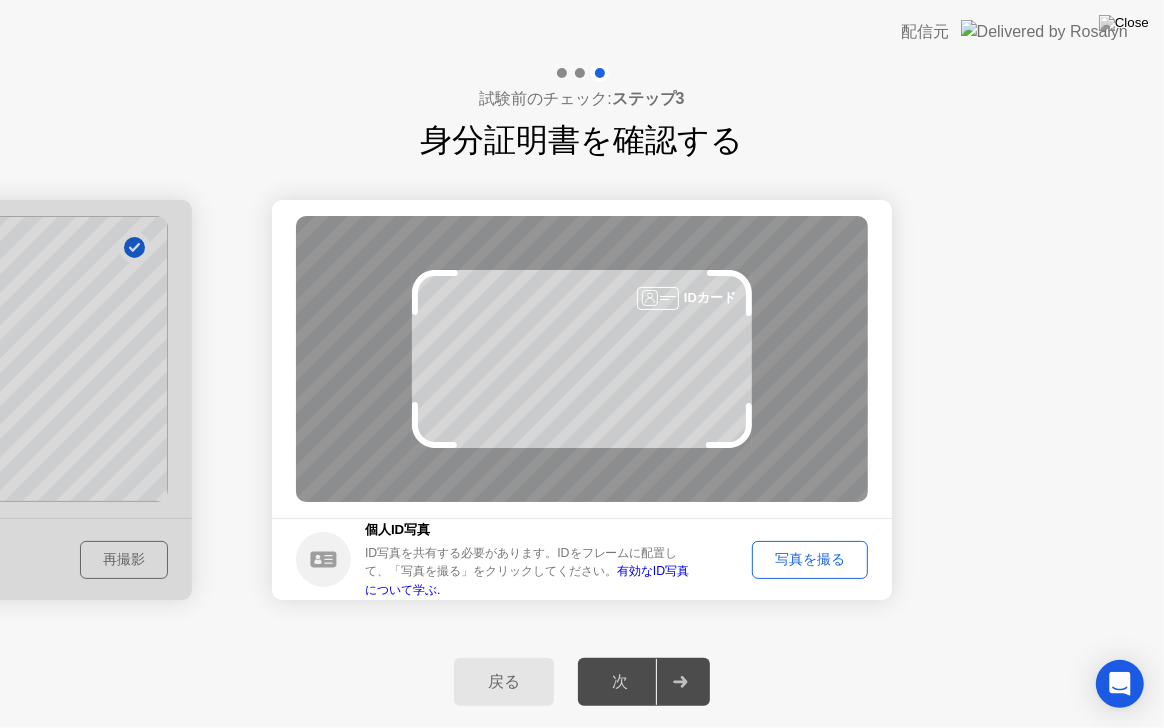 click on "写真を撮る" 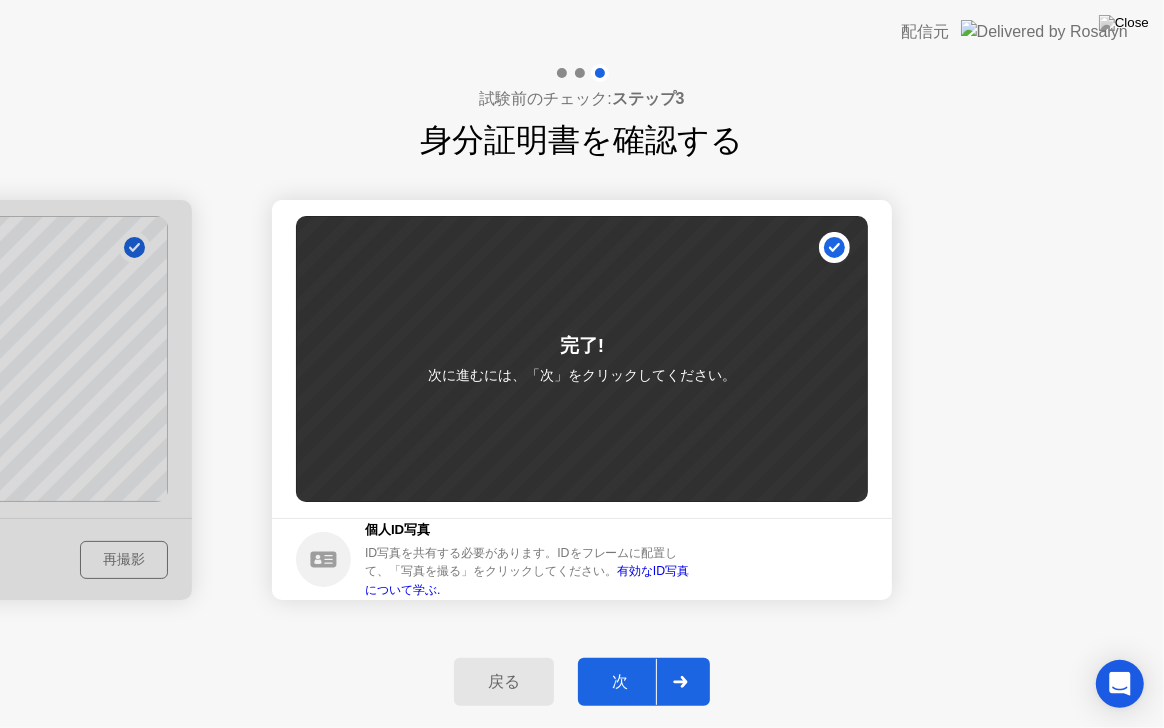 click on "次" 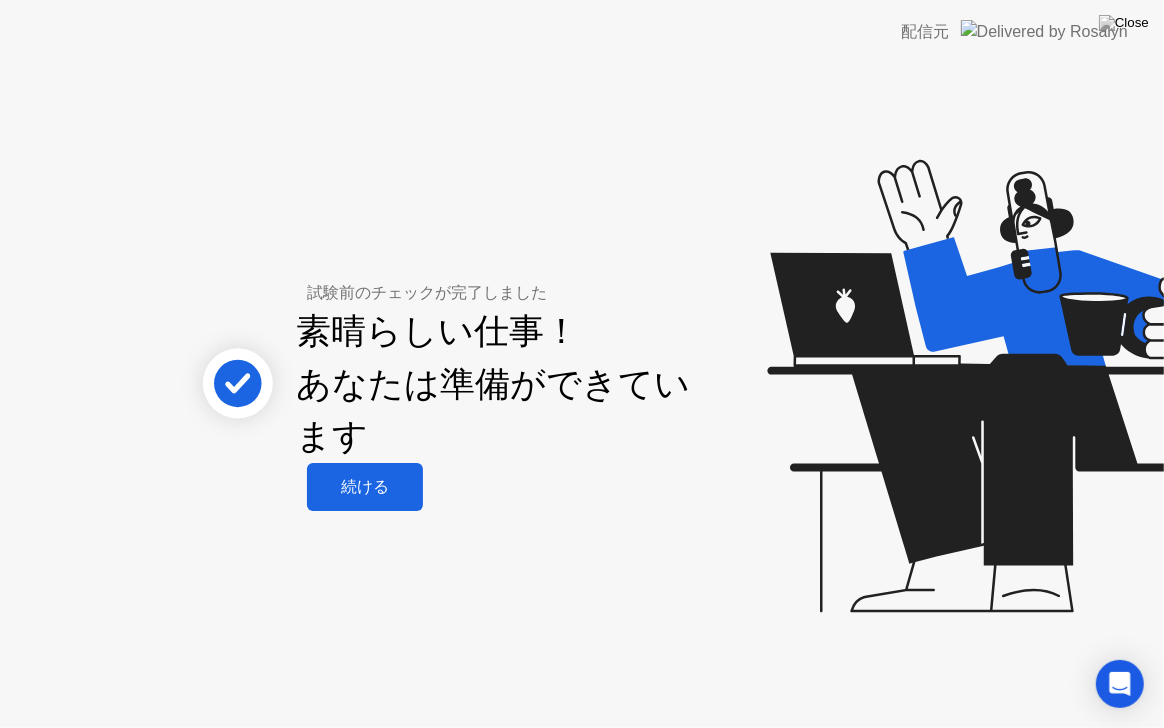 click on "続ける" 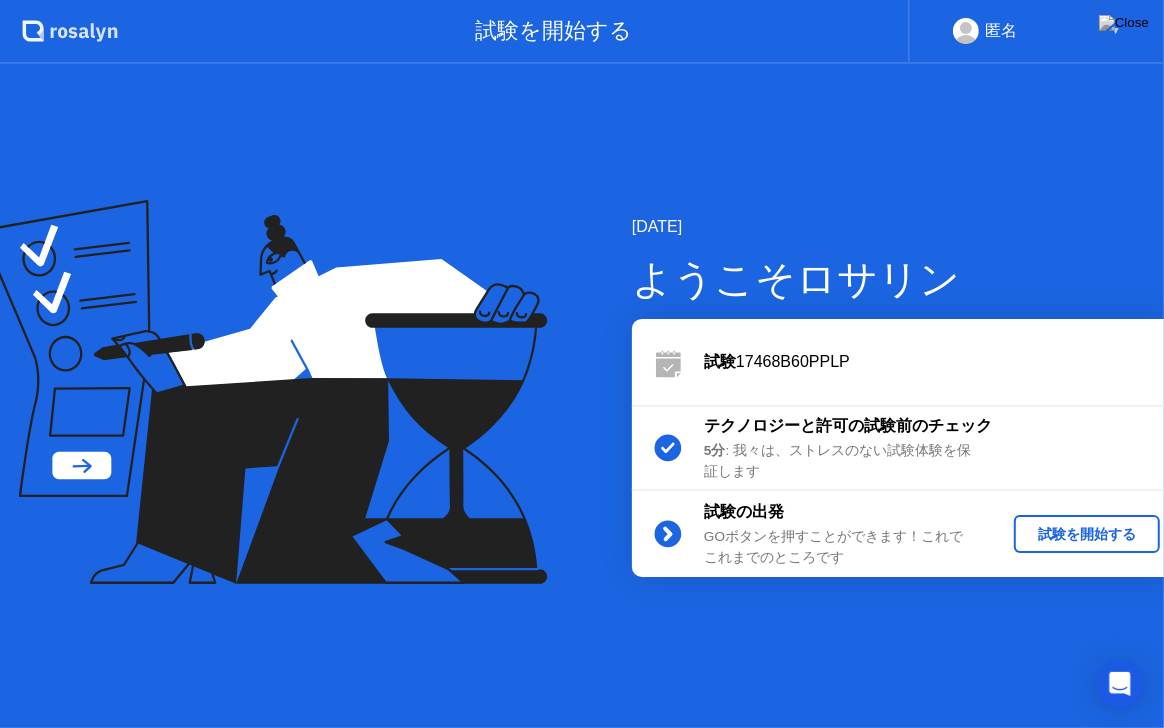 click on "試験を開始する" 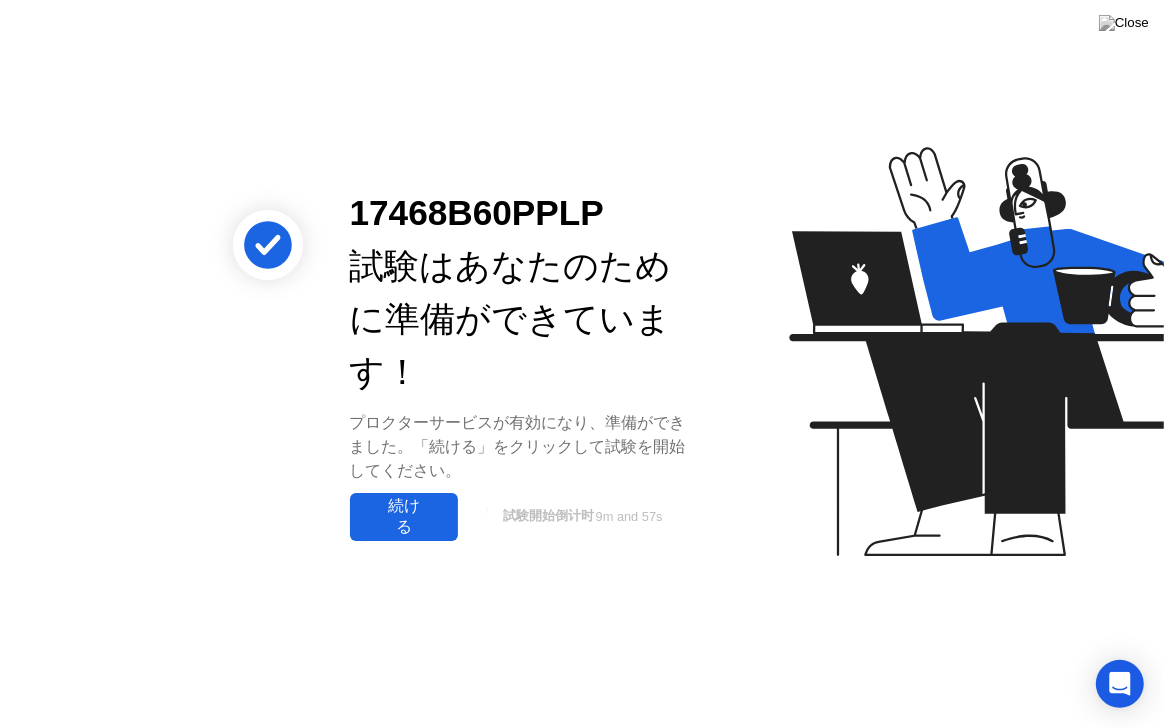 click on "続ける" 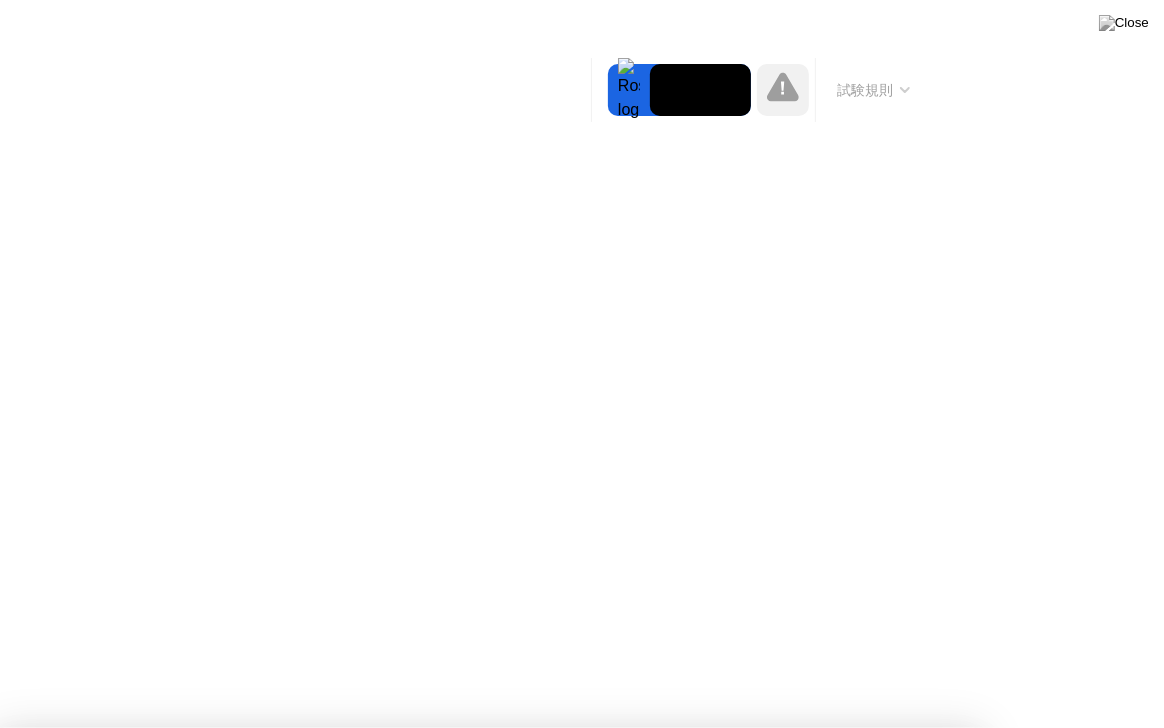 click at bounding box center (582, 728) 